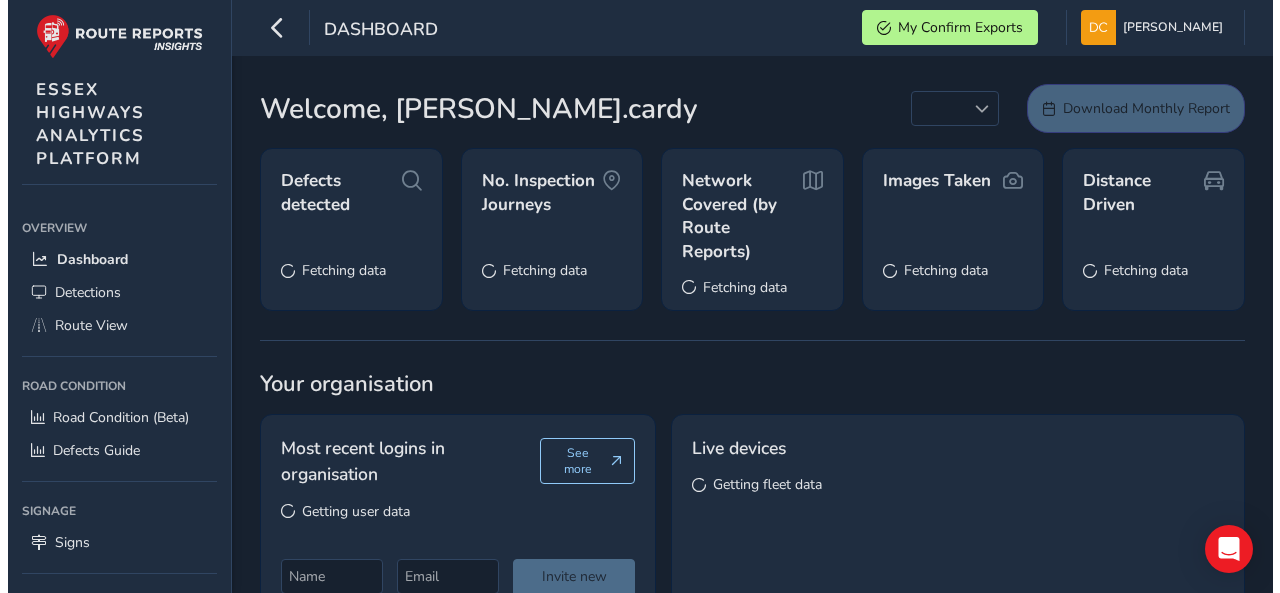 scroll, scrollTop: 0, scrollLeft: 0, axis: both 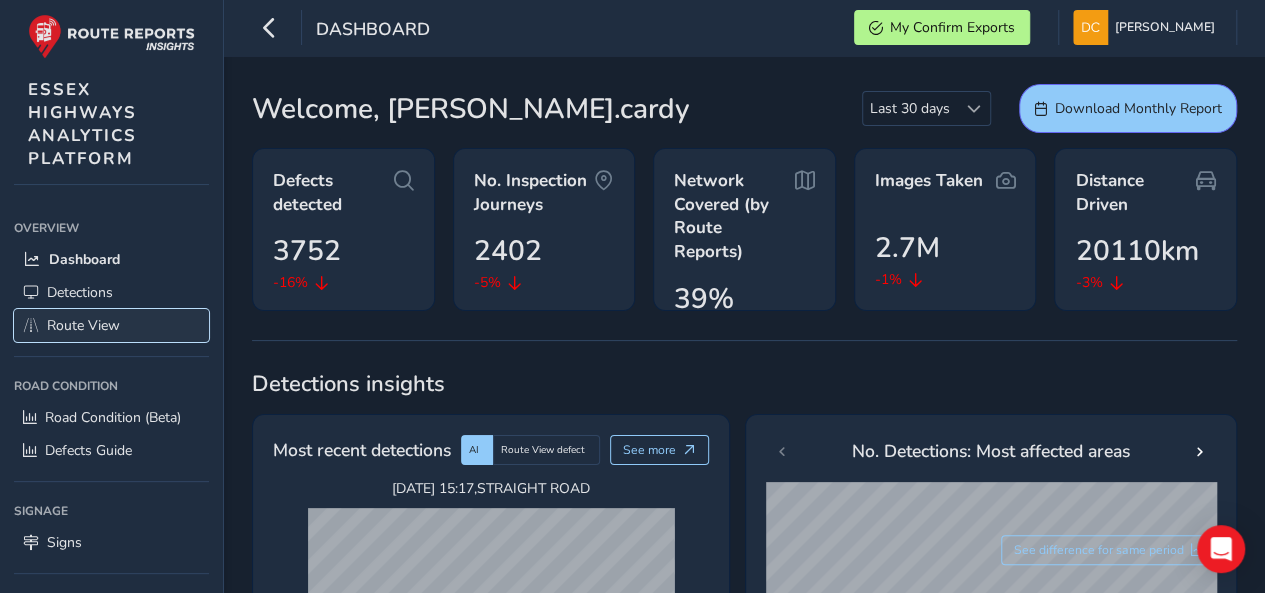 click on "Route View" at bounding box center (83, 325) 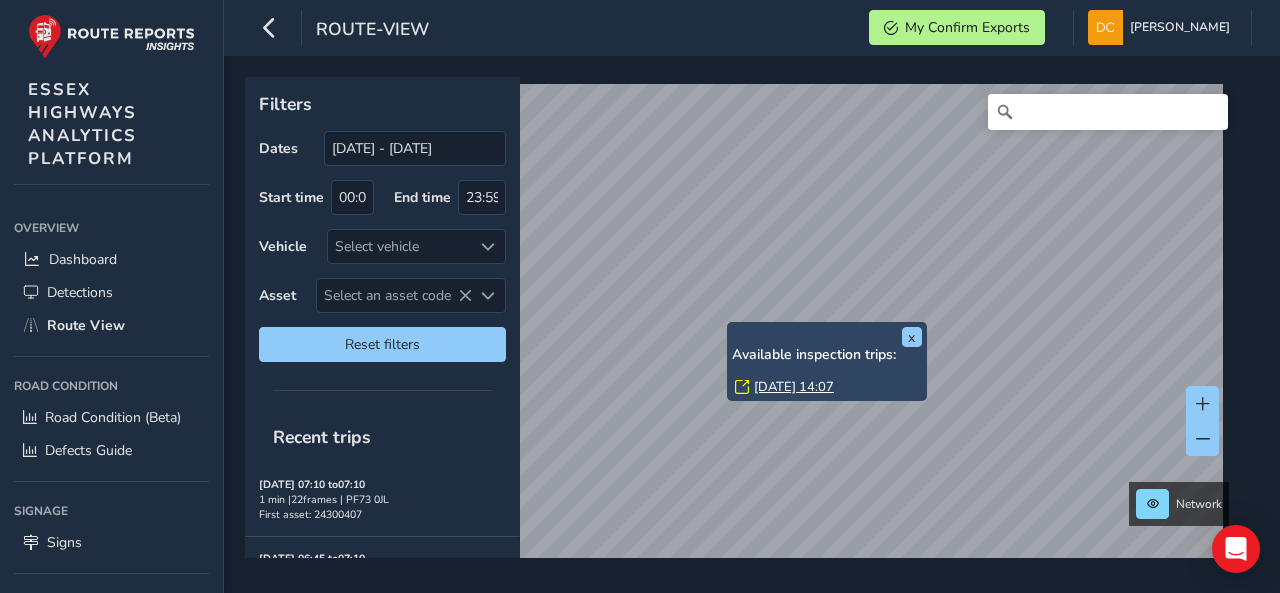 click on "x Available inspection trips: [DATE] 14:07" at bounding box center (827, 361) 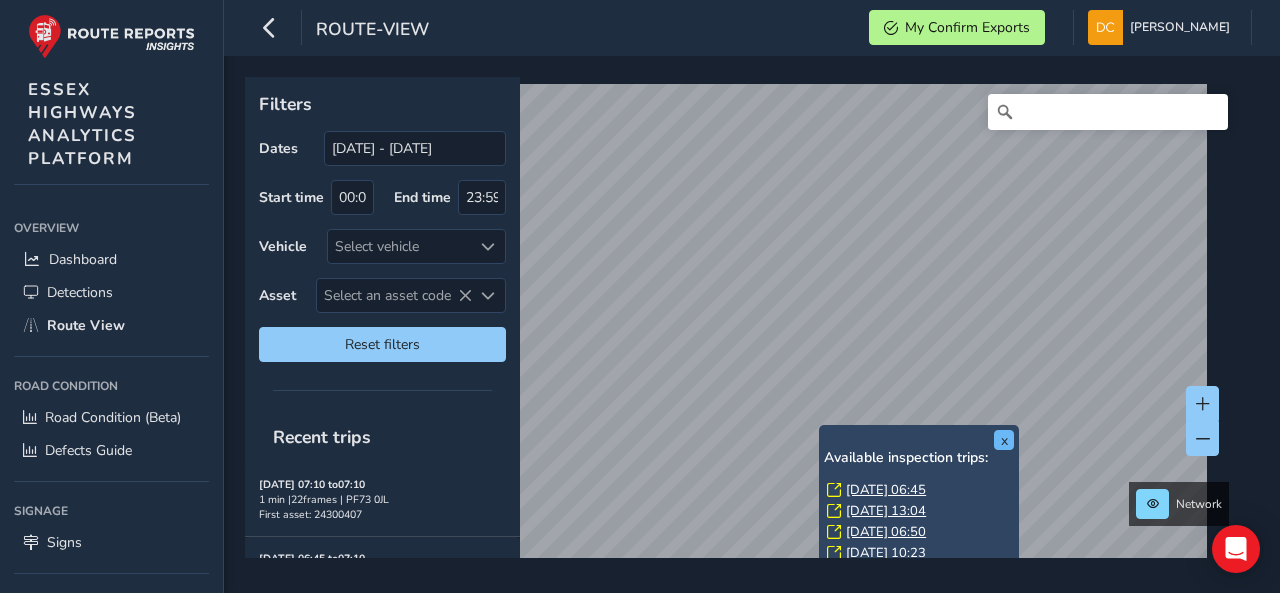click on "x" at bounding box center (1004, 440) 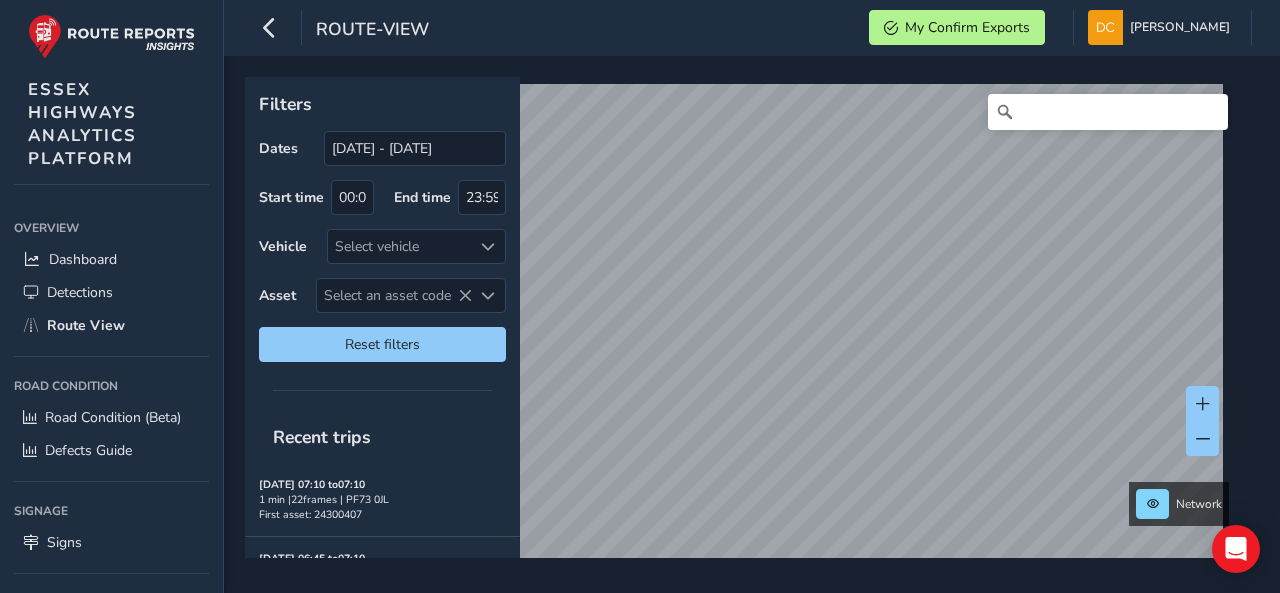 click on "route-view My Confirm Exports [PERSON_NAME] Colour Scheme: Dark Dim Light Logout Filters Dates [DATE] - [DATE] Start time 00:00 End time 23:59 Vehicle Select vehicle Asset Select an asset code Select an asset code Reset filters Recent trips [DATE] 07:10   to  07:10 1   min |  22  frames    | PF73 0JL First asset: 24300407 [DATE] 06:45   to  07:10 26   min |  2959  frames    | MW25 RZY First asset: 6602499 [DATE] 06:28   to  06:54 27   min |  2187  frames    | MJ19 UAN First asset: 8902435 [DATE] 15:50   to  16:09 19   min |  2875  frames    | MW24 UJG First asset: 6301224 [DATE] 15:35   to  15:48 13   min |  682  frames    | MW73 YNM First asset: 8903419 [DATE] 15:29   to  15:33 4   min |  105  frames    | ML73 NBA First asset: 13801212 [DATE] 15:28   to  15:28 1   min |  23  frames    | MW73 YNM First asset: 8901796 [DATE] 15:17   to  15:39 23   min |  1155  frames    | MD72 UCR First asset: 16500399 [DATE] 15:05   to  15:17 13   min |  718  frames    | MW73 YNM First asset: 8903108   to  3" at bounding box center (640, 296) 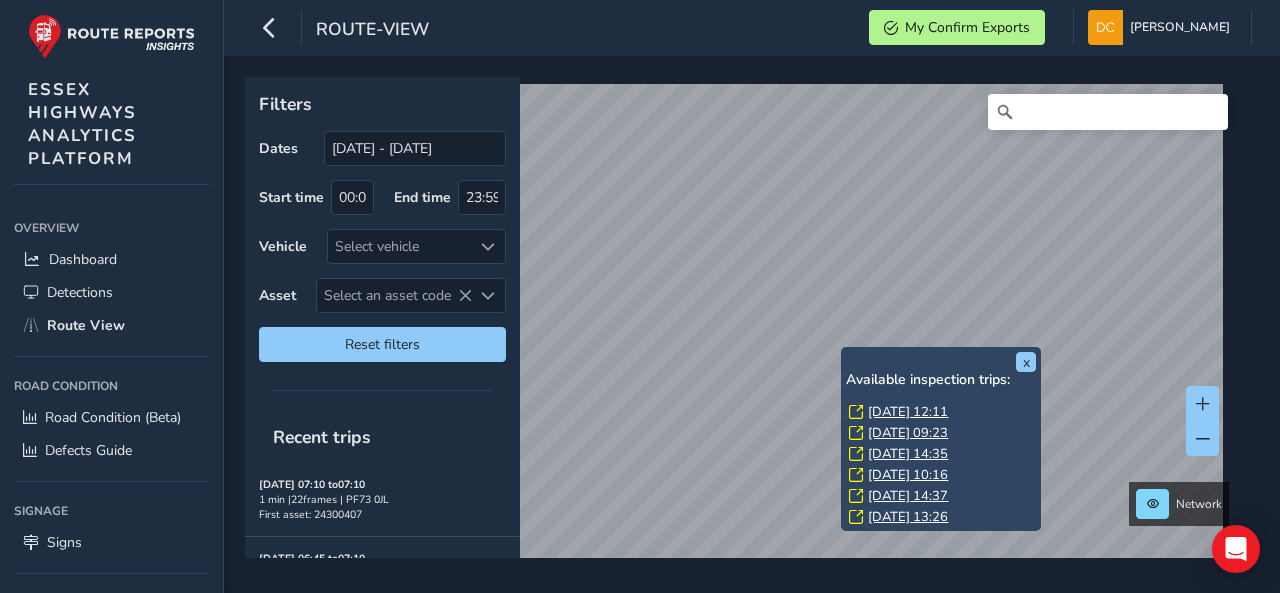 click on "[DATE] 12:11" at bounding box center [908, 412] 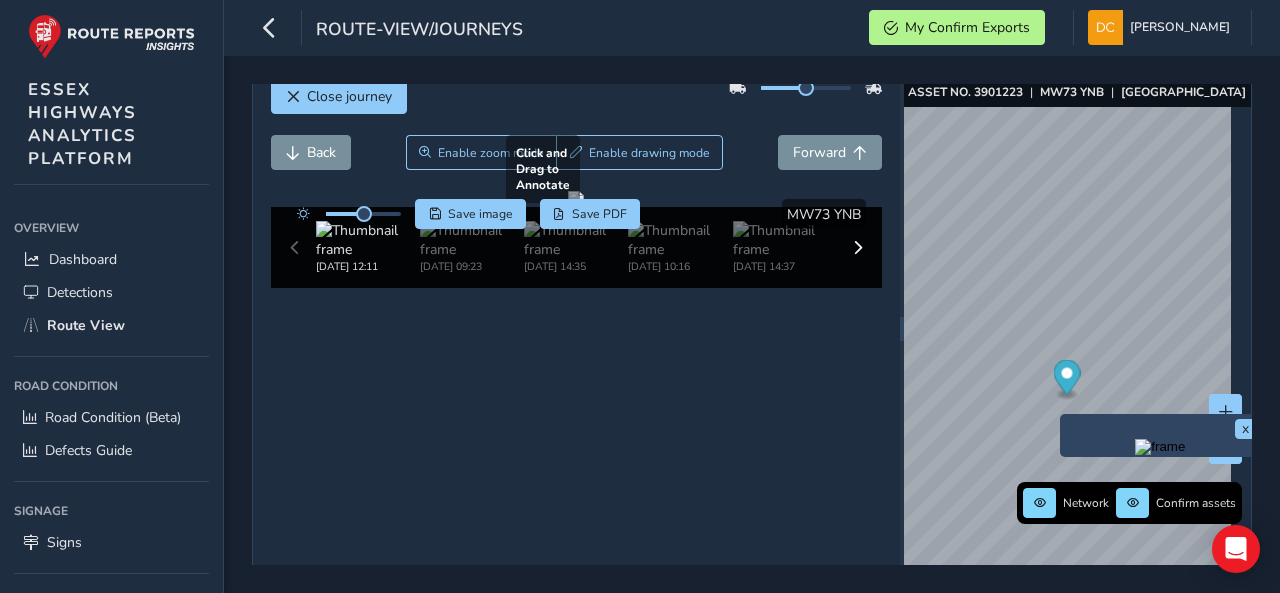 scroll, scrollTop: 0, scrollLeft: 0, axis: both 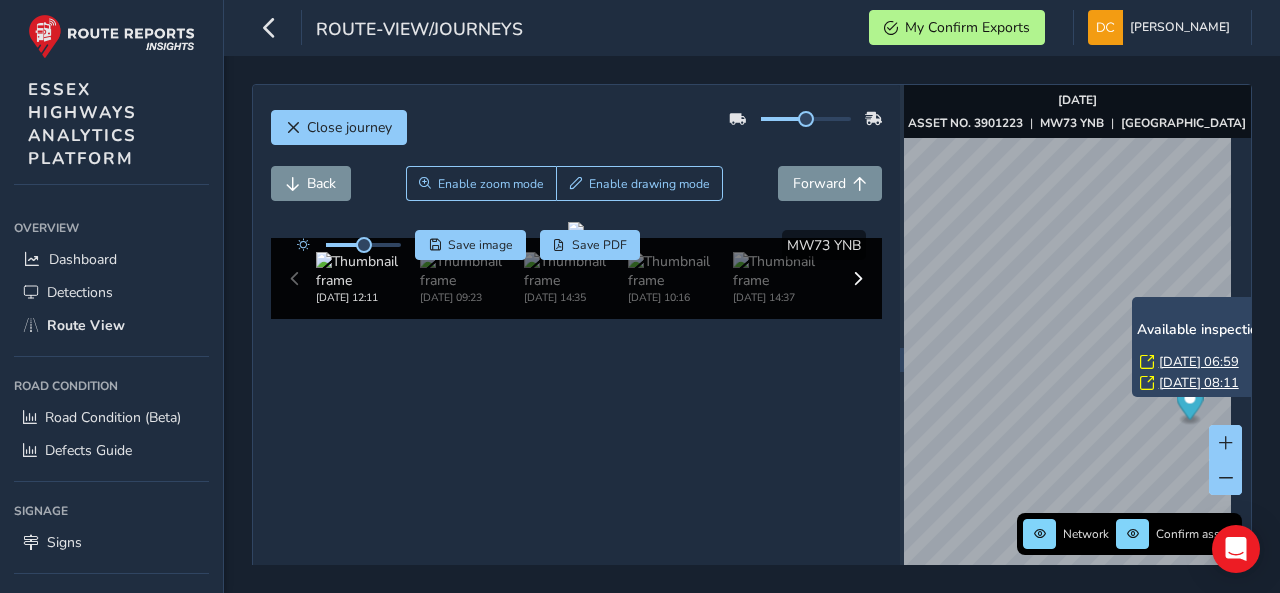 click on "[DATE] 06:59" at bounding box center [1199, 362] 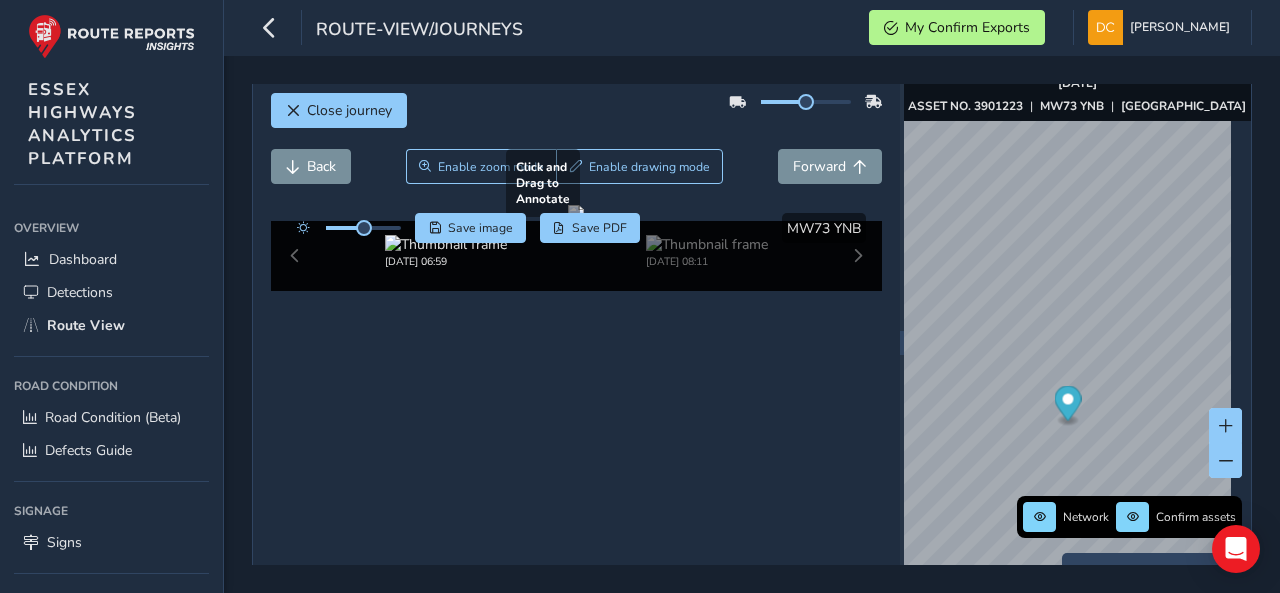 scroll, scrollTop: 117, scrollLeft: 0, axis: vertical 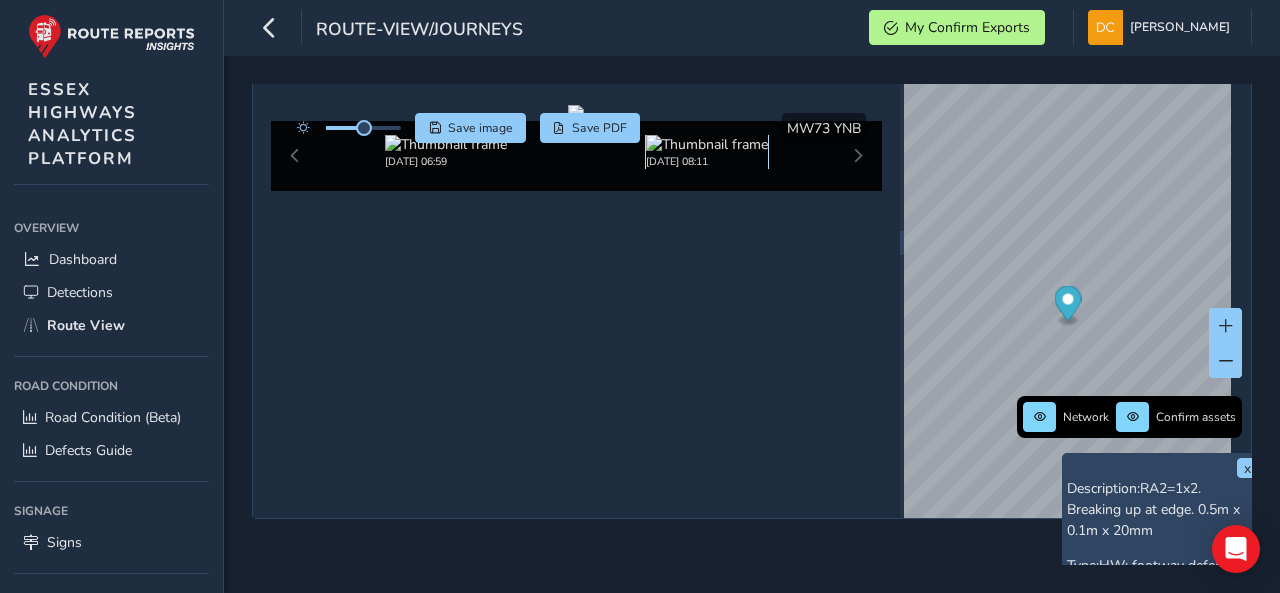 click at bounding box center [707, 144] 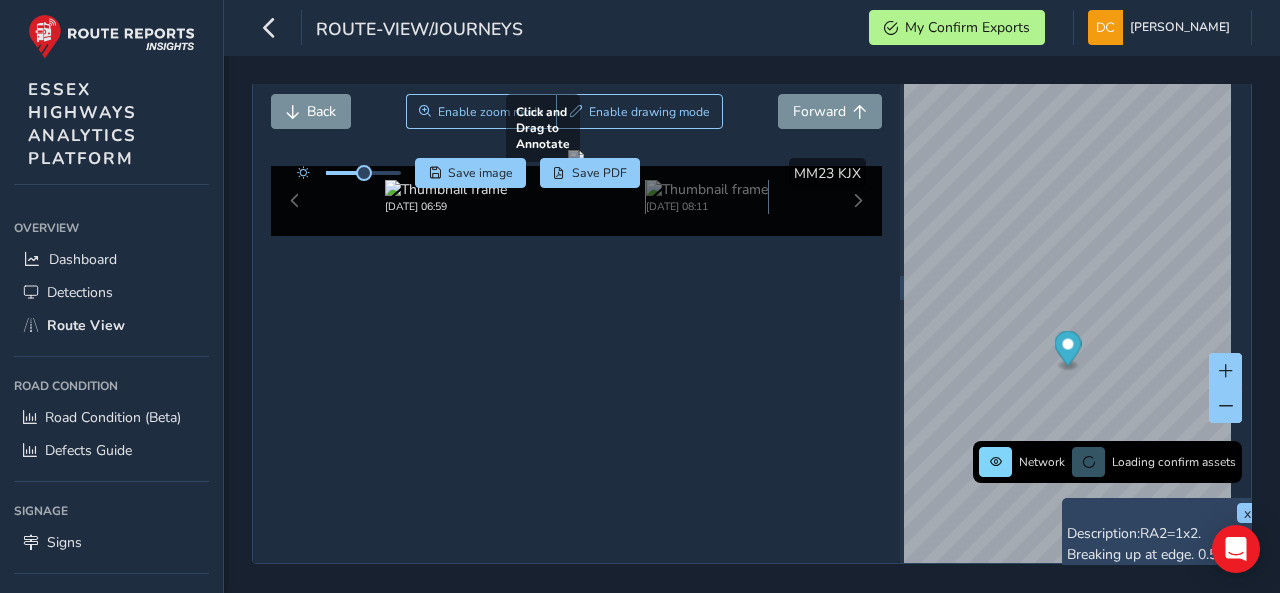 scroll, scrollTop: 117, scrollLeft: 0, axis: vertical 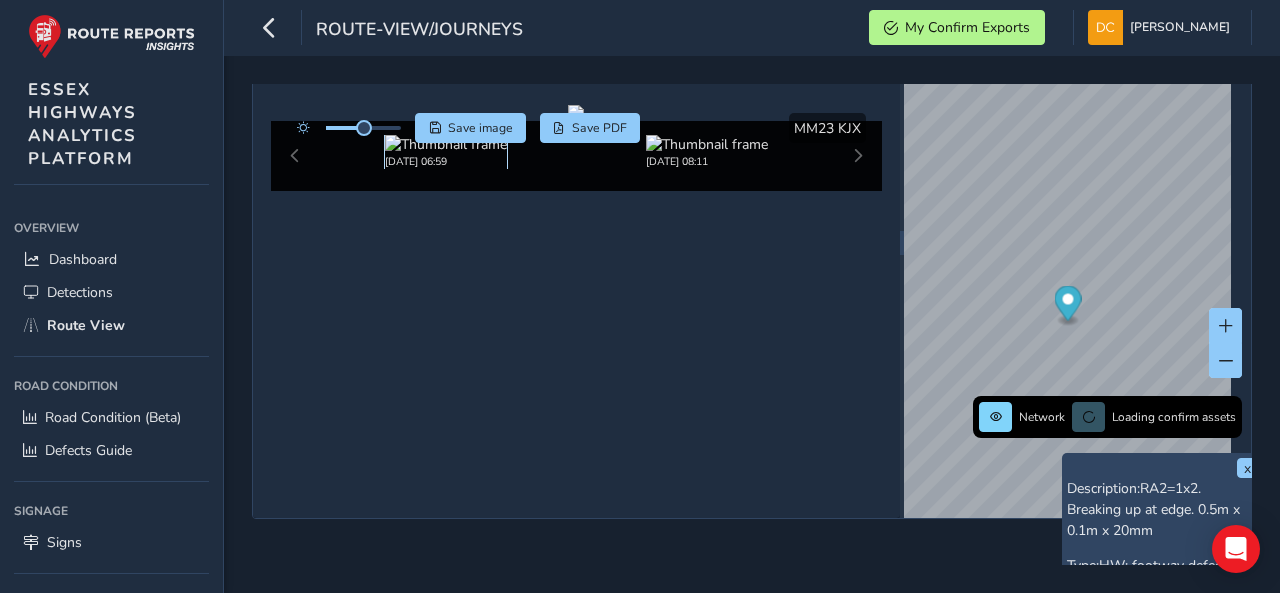 click at bounding box center (446, 144) 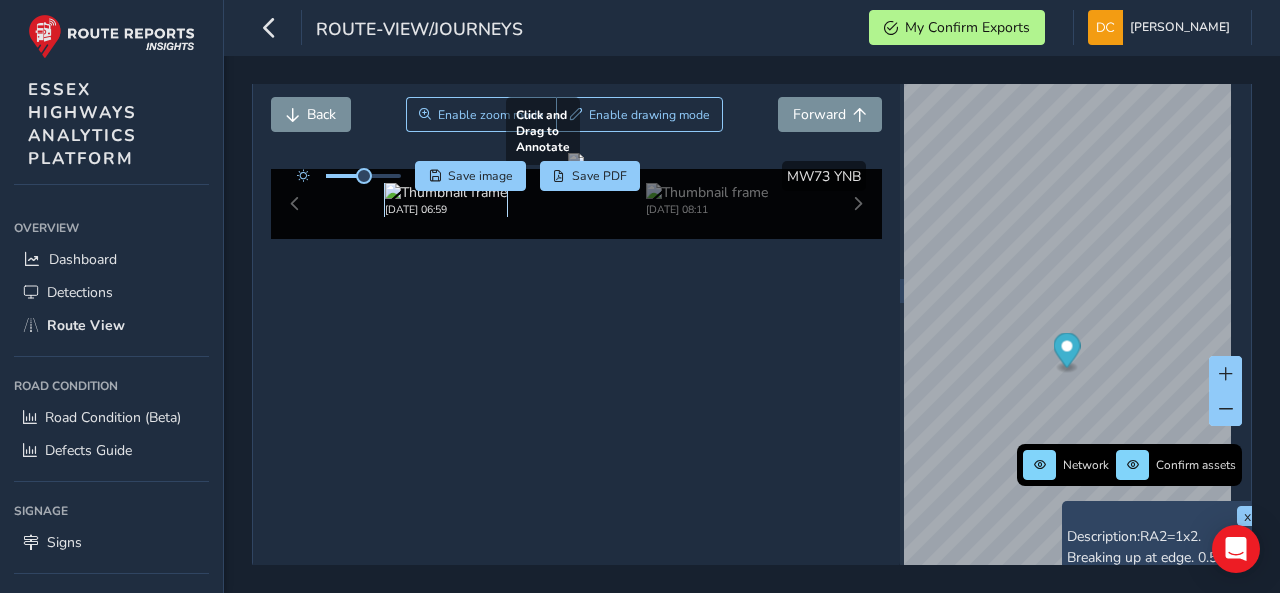 scroll, scrollTop: 100, scrollLeft: 0, axis: vertical 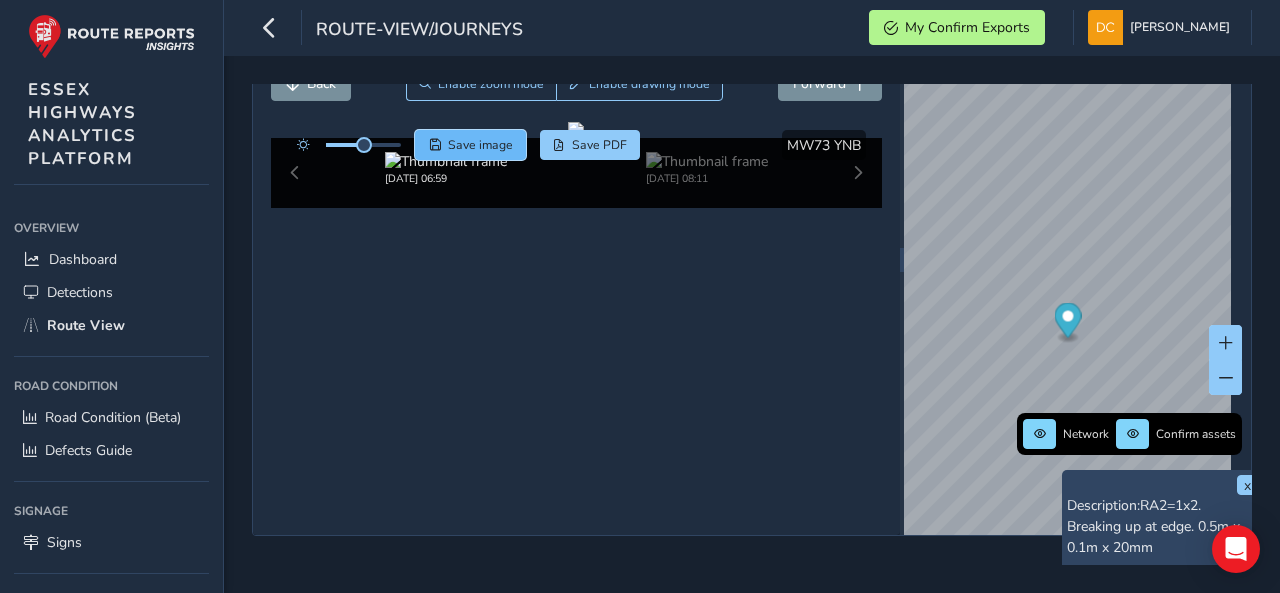 click on "Save image" at bounding box center (480, 145) 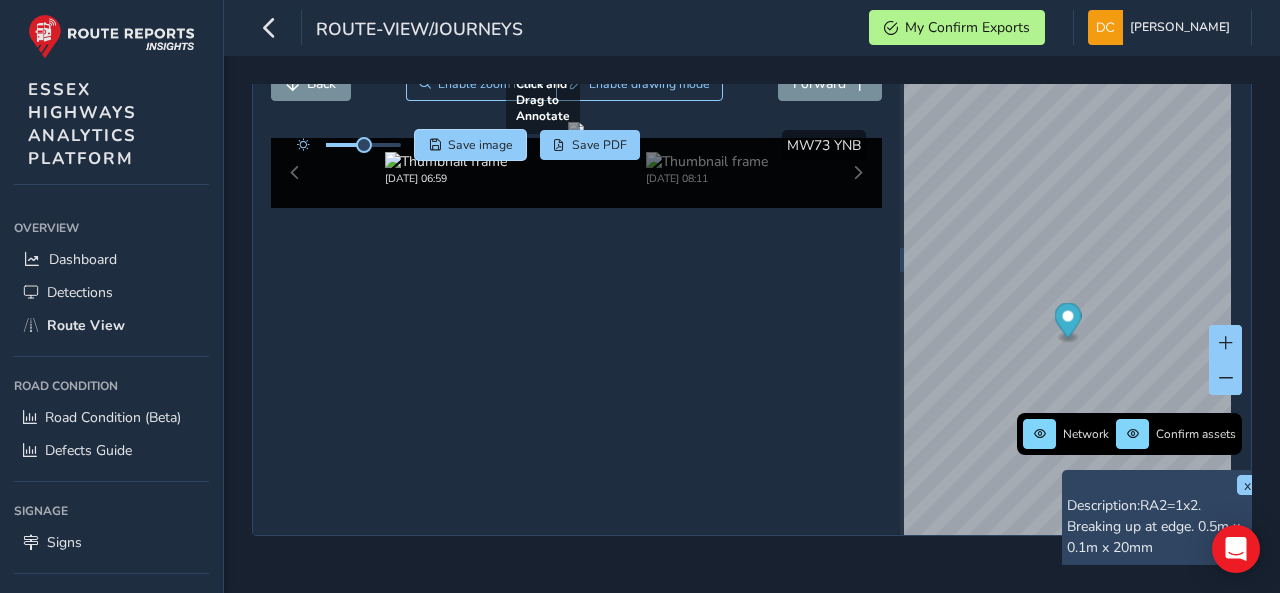type 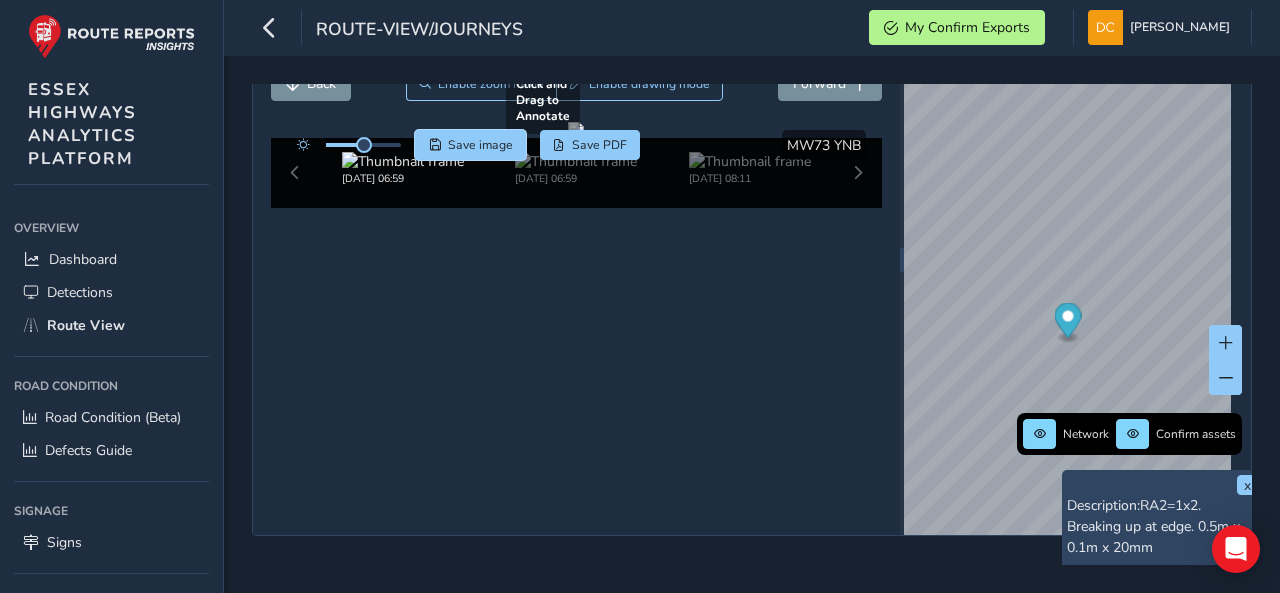 scroll, scrollTop: 100, scrollLeft: 26, axis: both 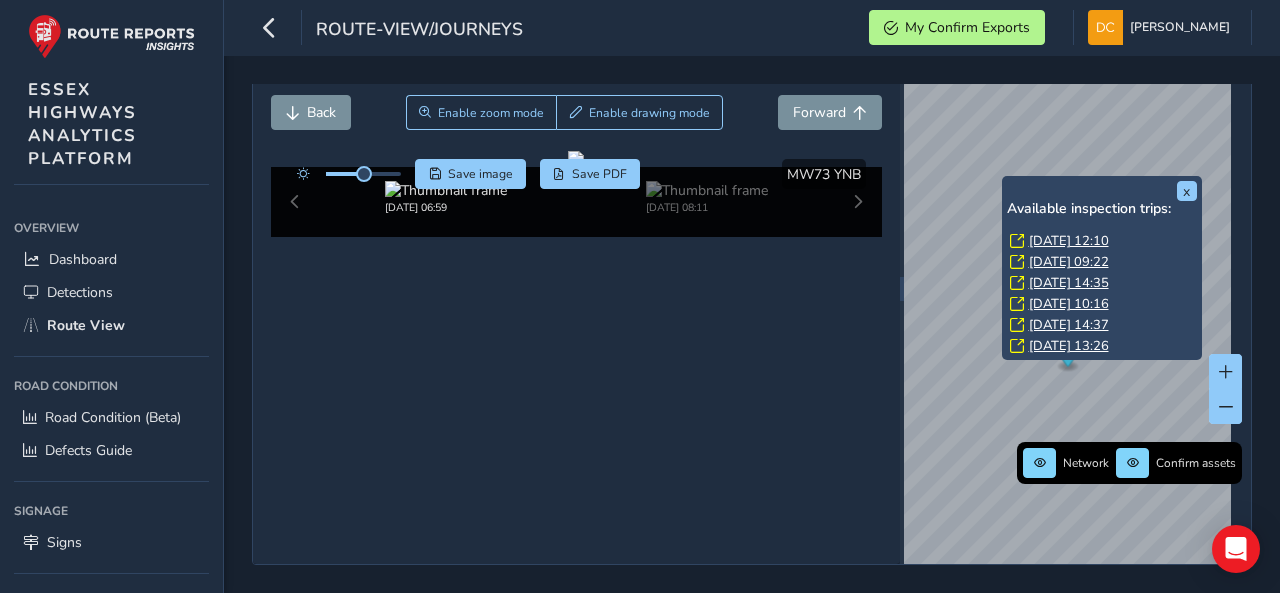 click on "[DATE] 12:10" at bounding box center [1069, 241] 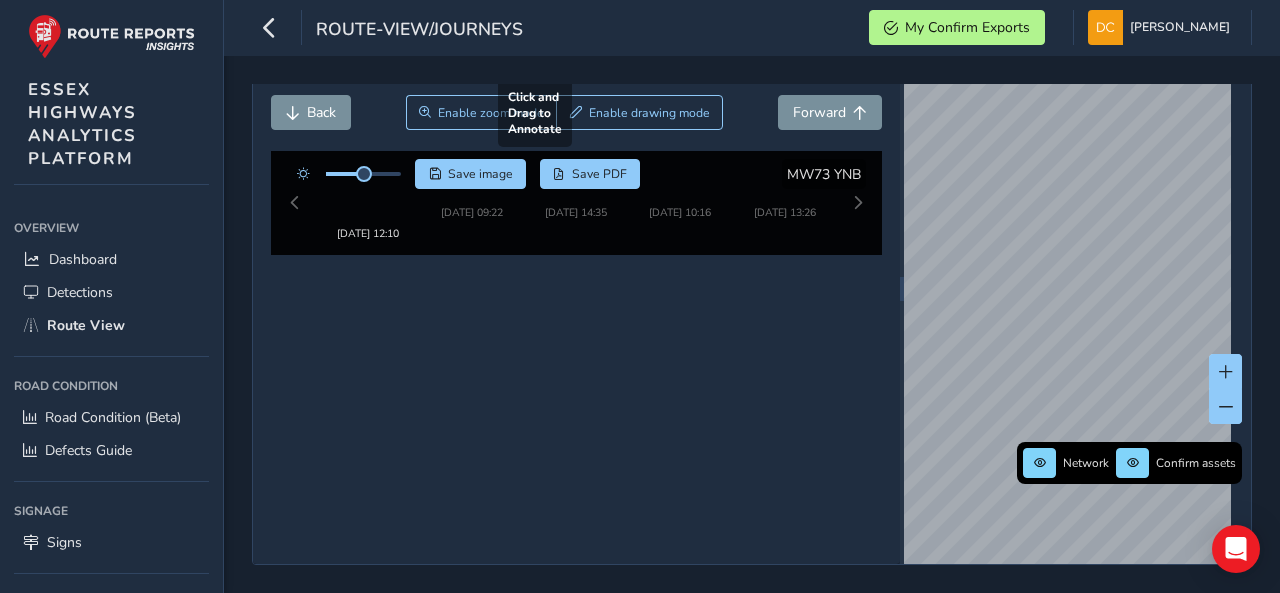scroll, scrollTop: 92, scrollLeft: 0, axis: vertical 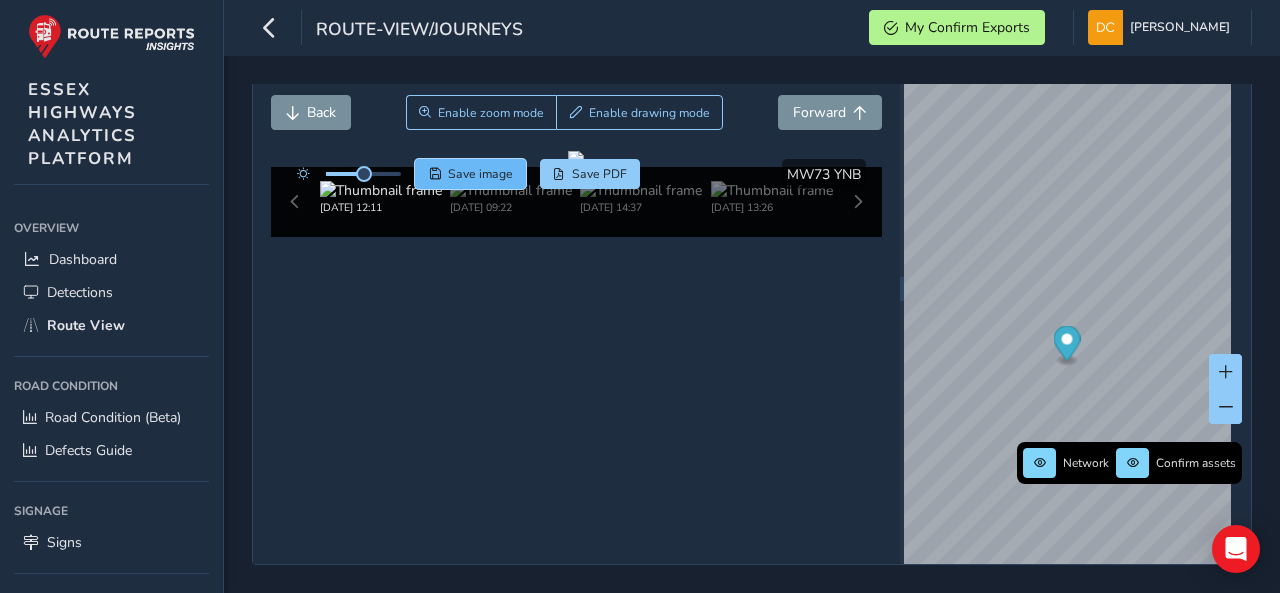 click on "Save image" at bounding box center (480, 174) 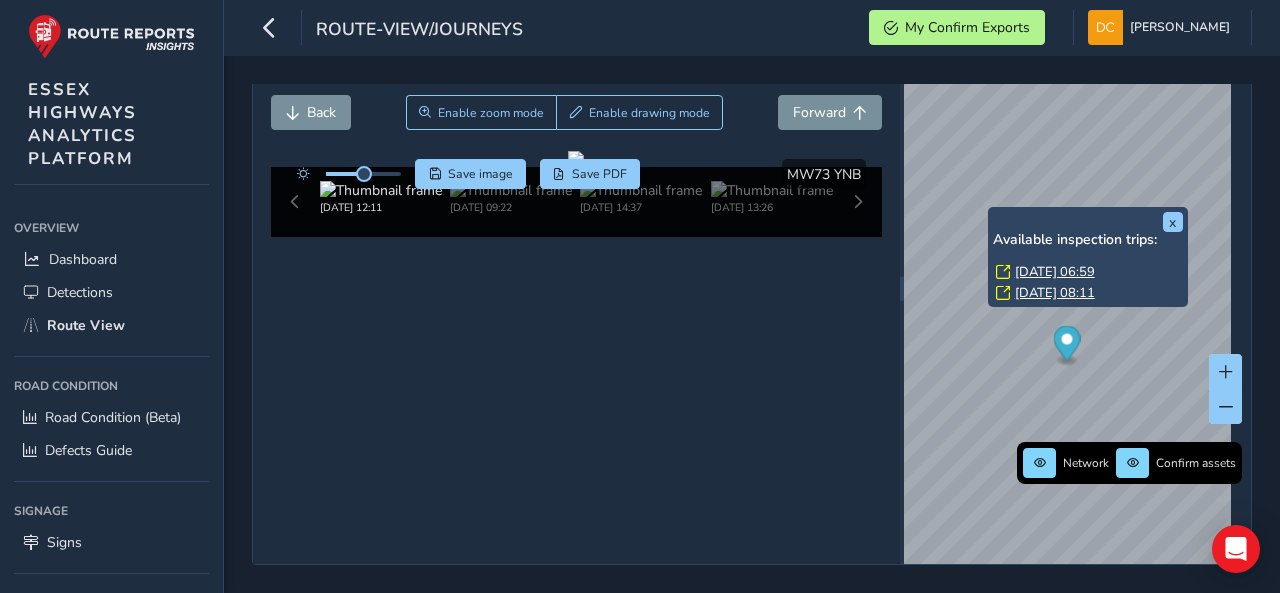 click on "[DATE] 06:59" at bounding box center [1055, 272] 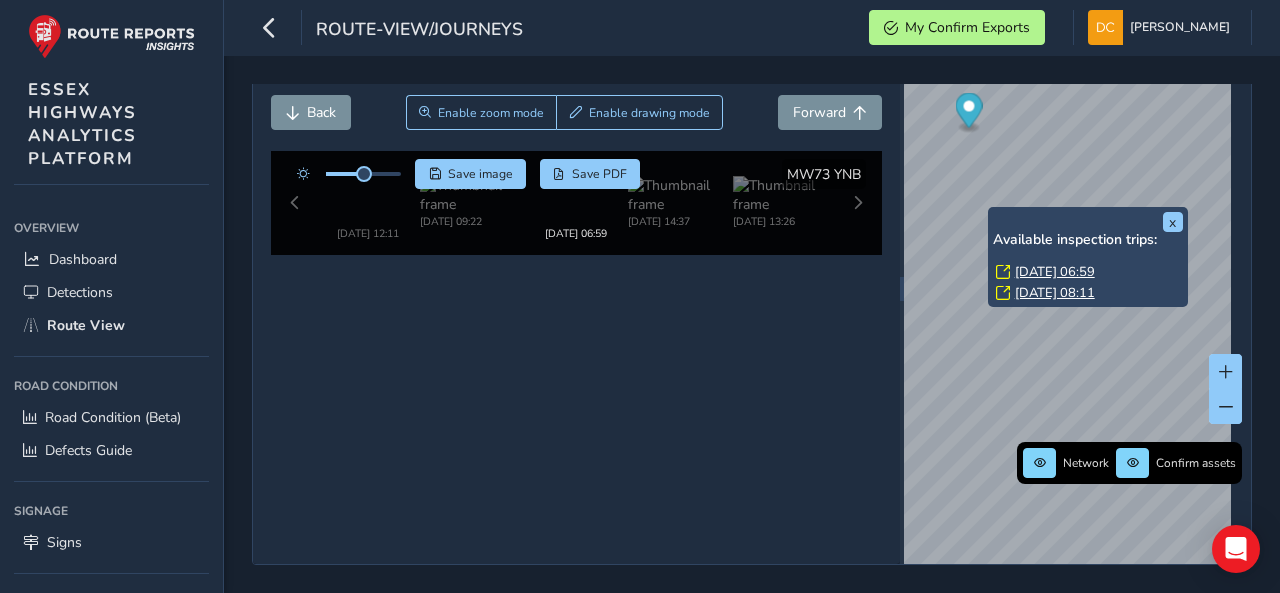scroll, scrollTop: 92, scrollLeft: 0, axis: vertical 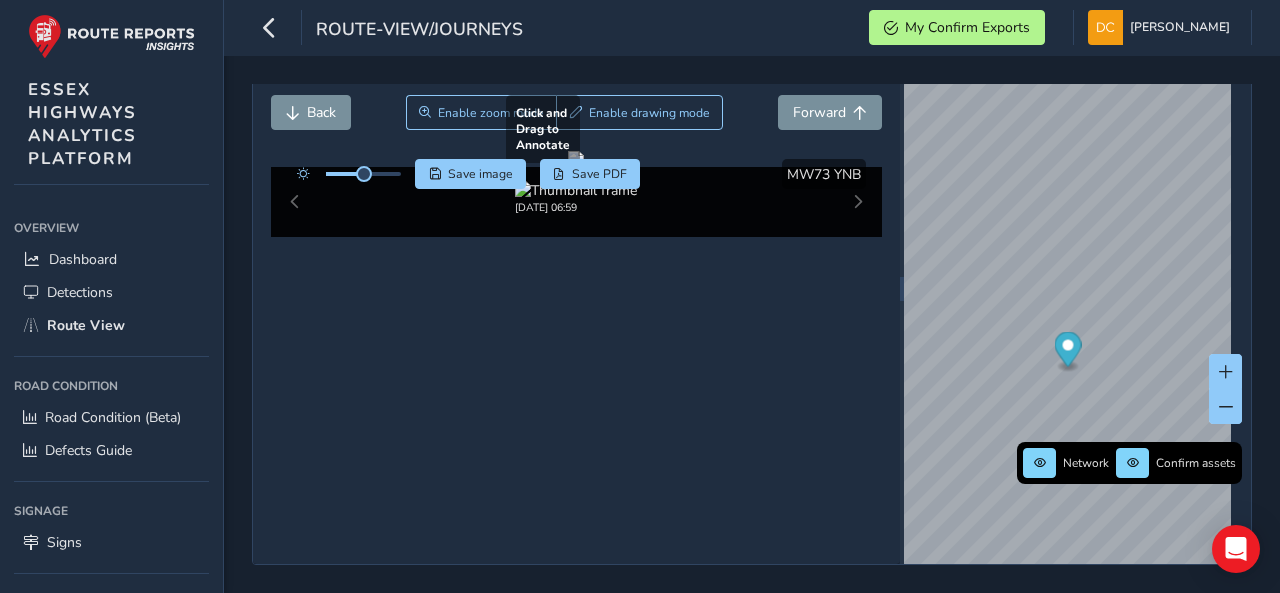 drag, startPoint x: 444, startPoint y: 229, endPoint x: 504, endPoint y: 286, distance: 82.75868 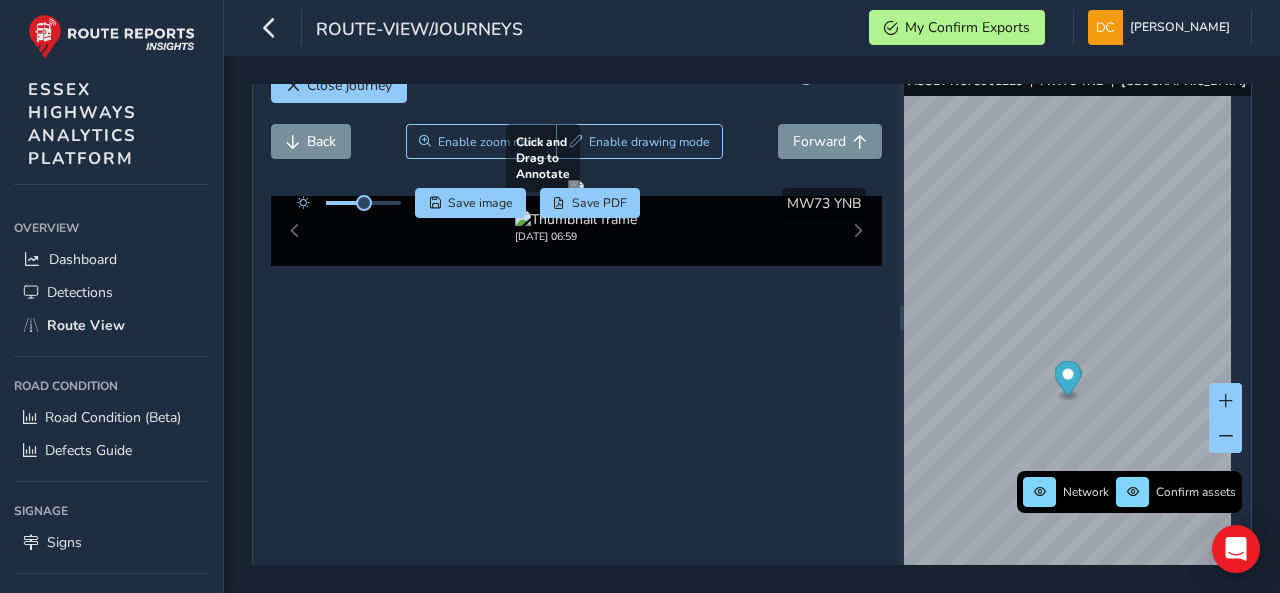 scroll, scrollTop: 0, scrollLeft: 0, axis: both 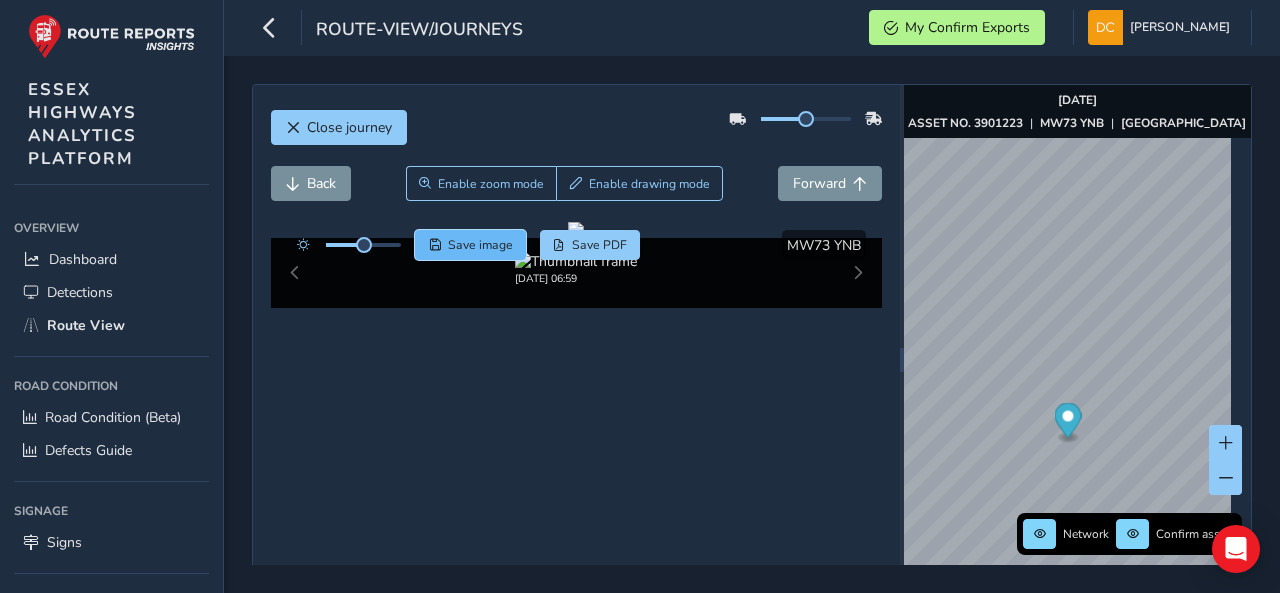 click on "Save image" at bounding box center [480, 245] 